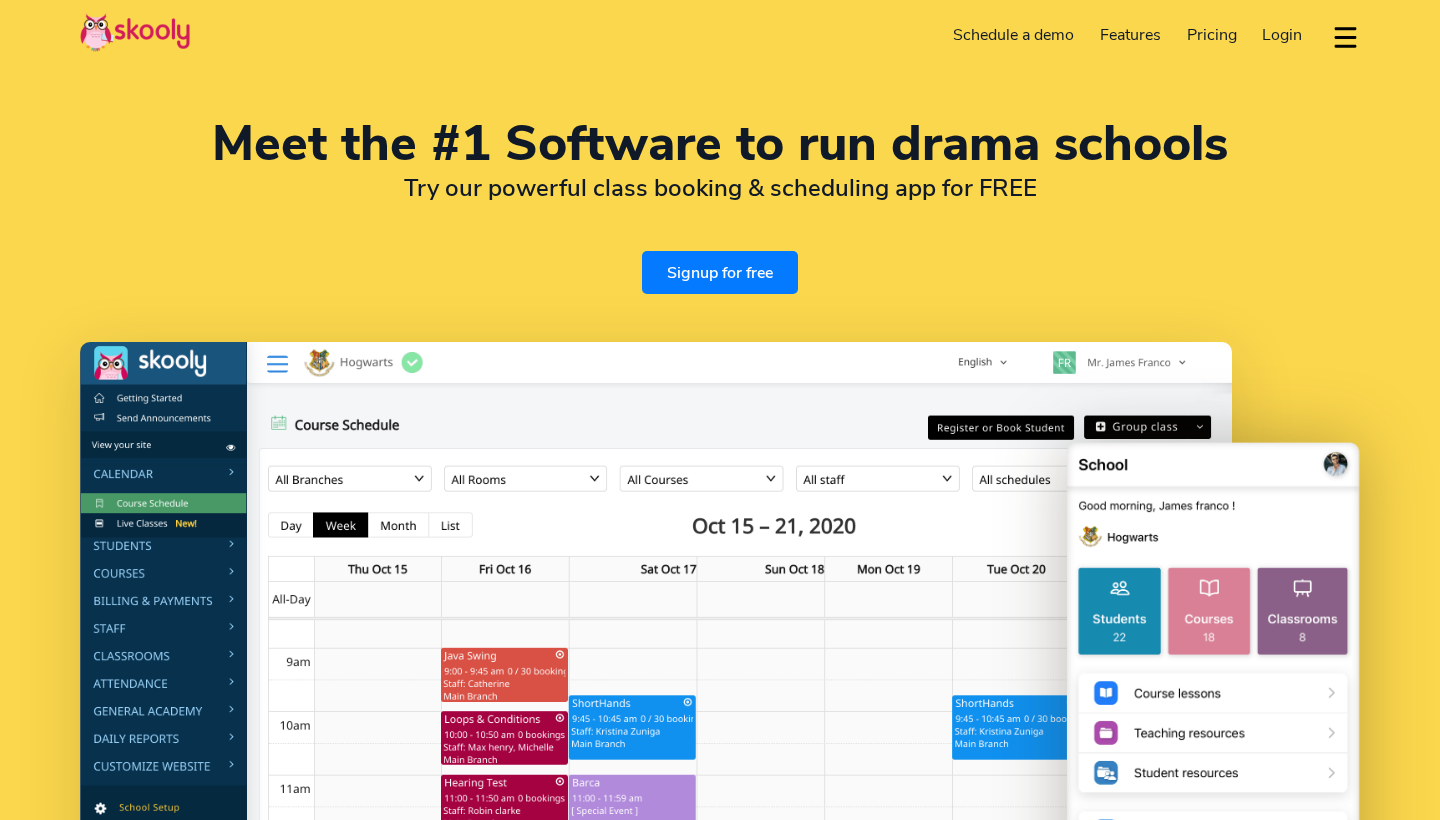 select on "en" 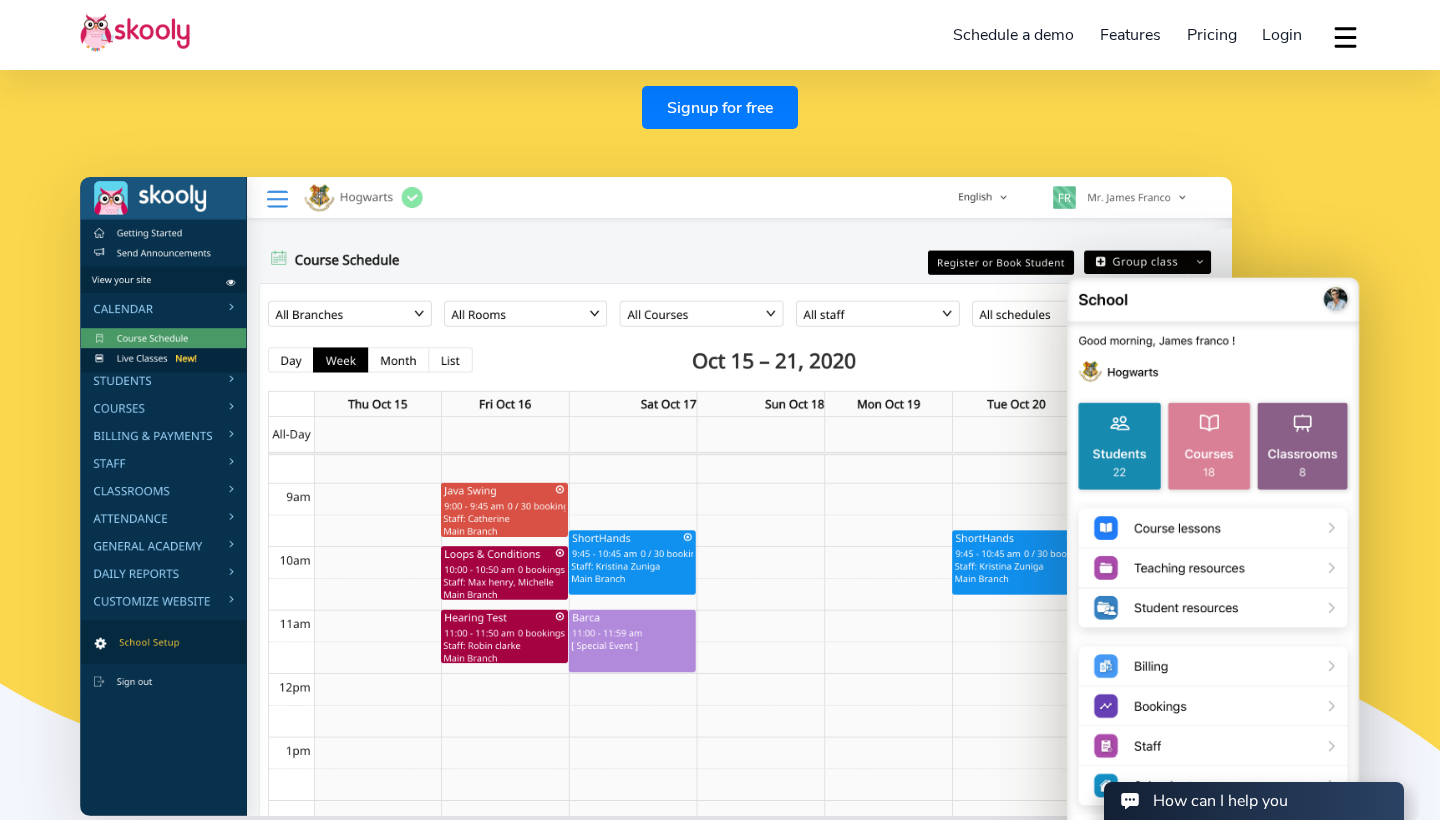 scroll, scrollTop: 173, scrollLeft: 0, axis: vertical 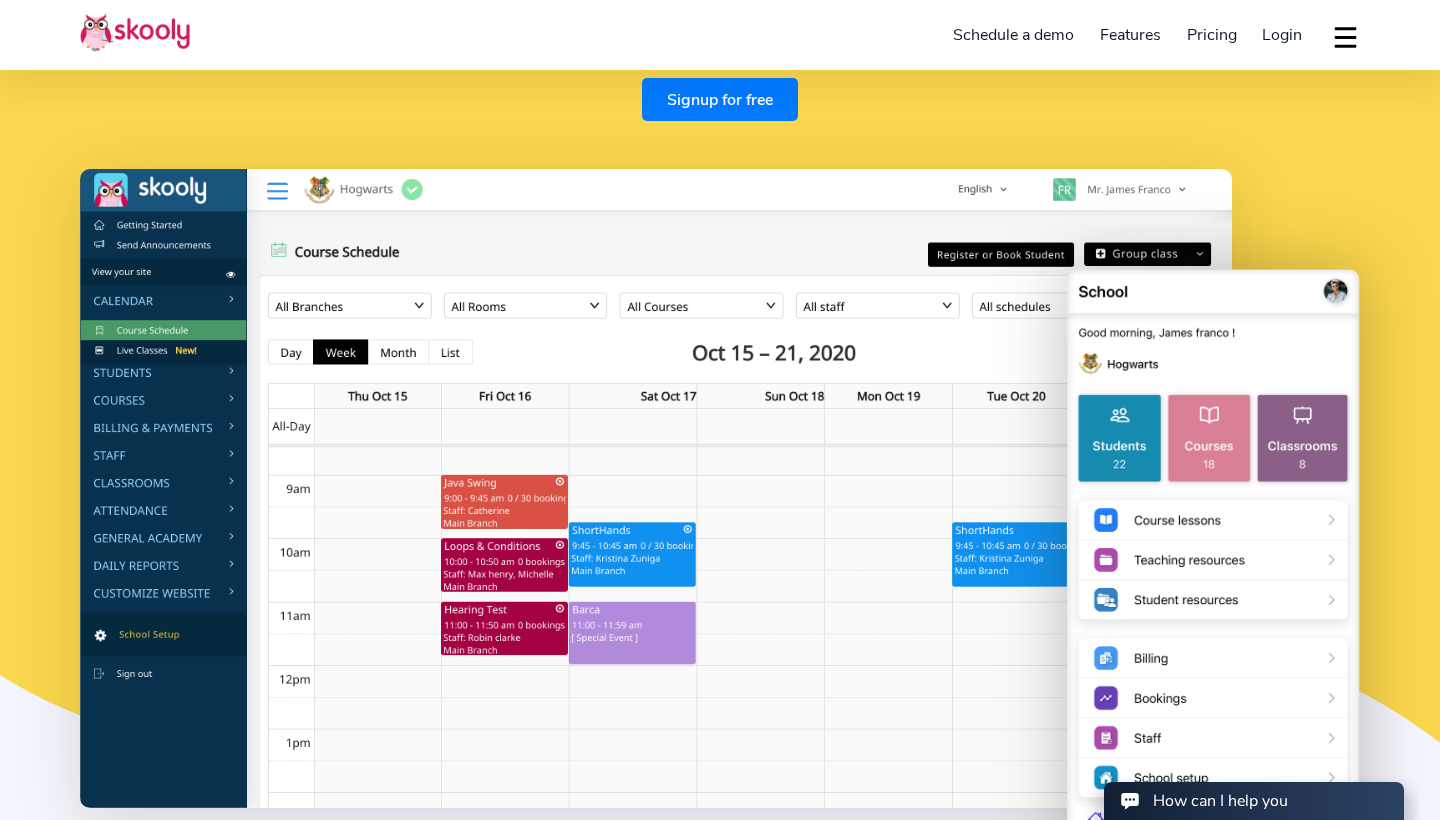 select on "44" 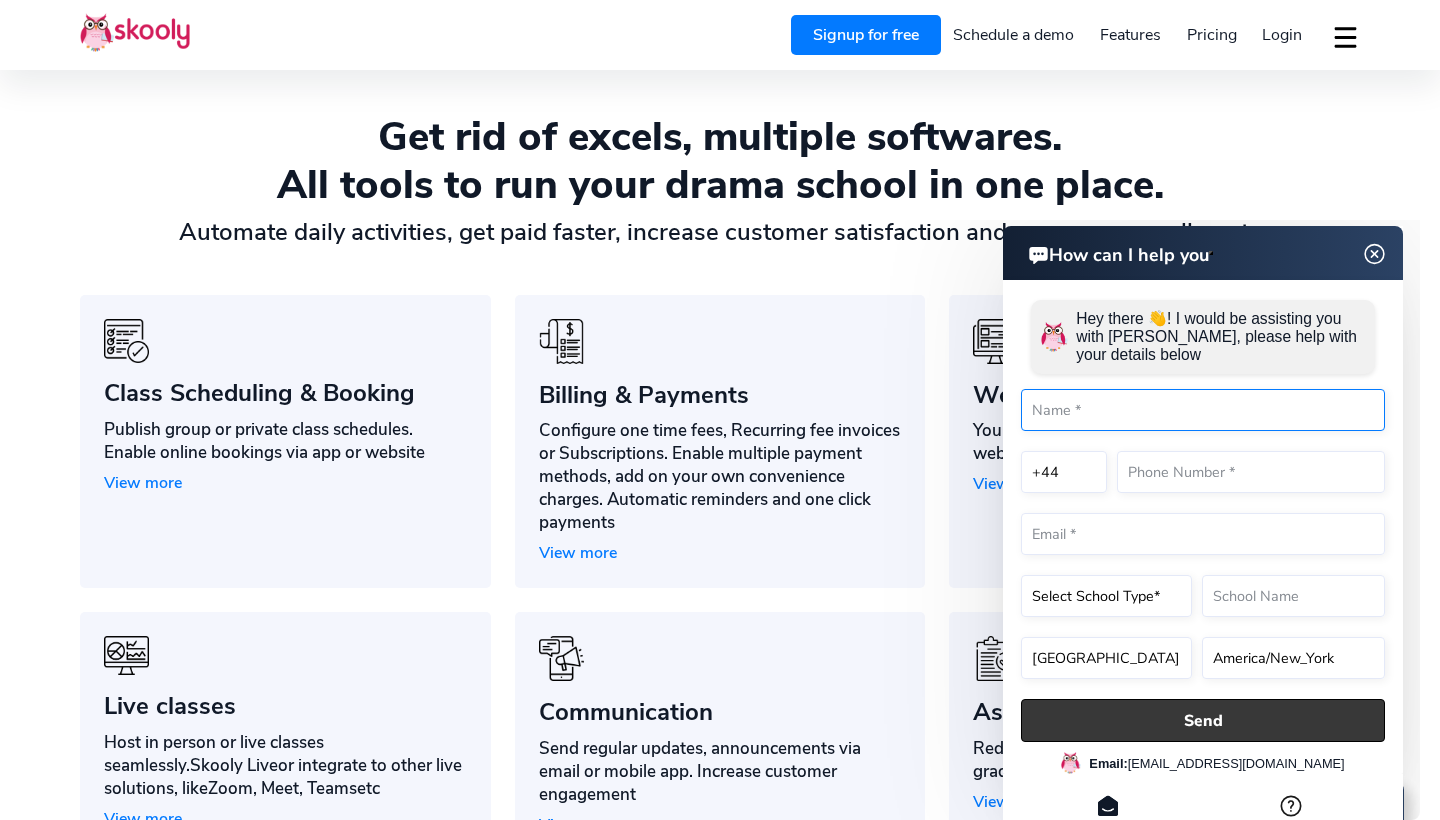 scroll, scrollTop: 1355, scrollLeft: 0, axis: vertical 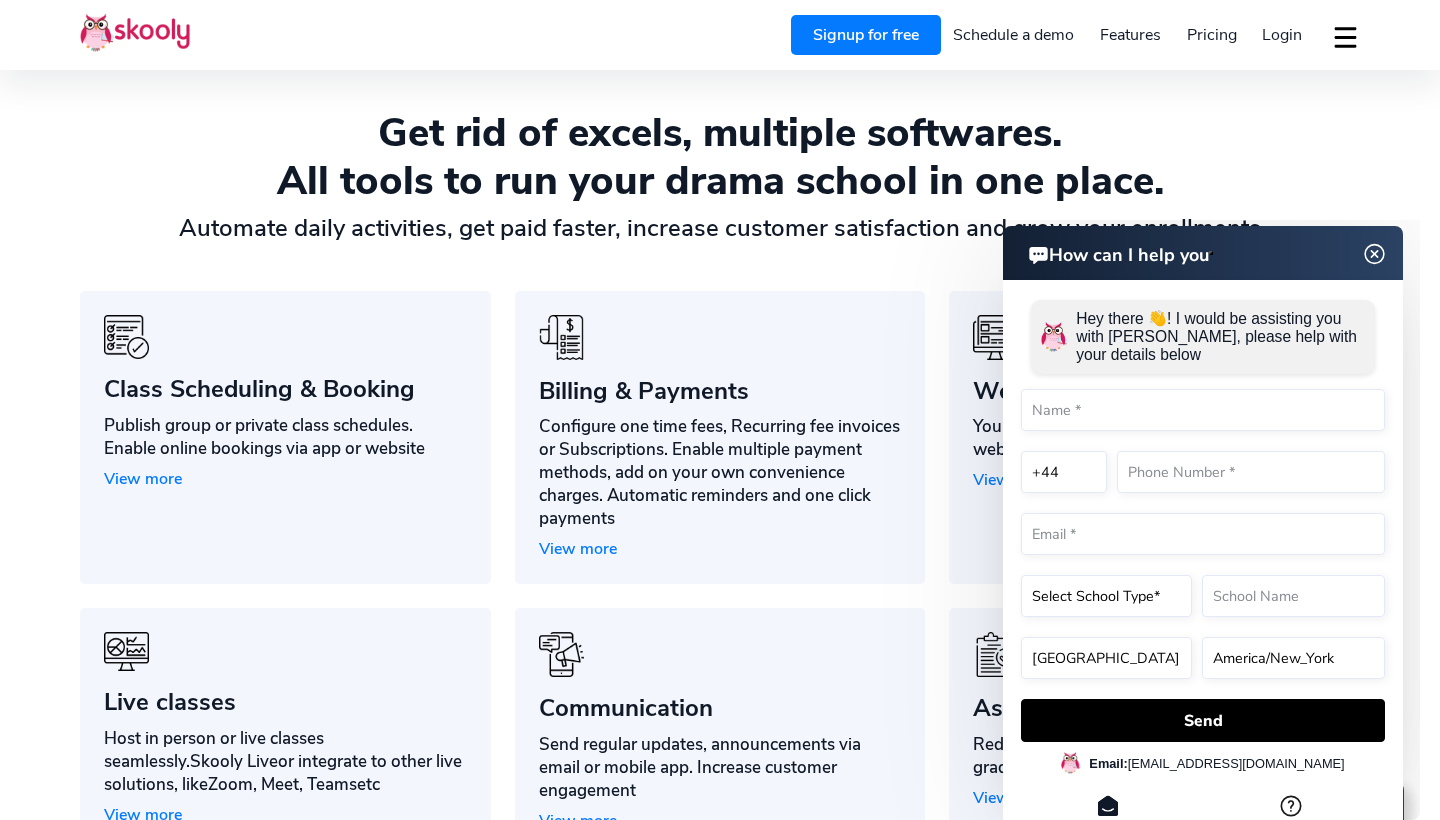 click 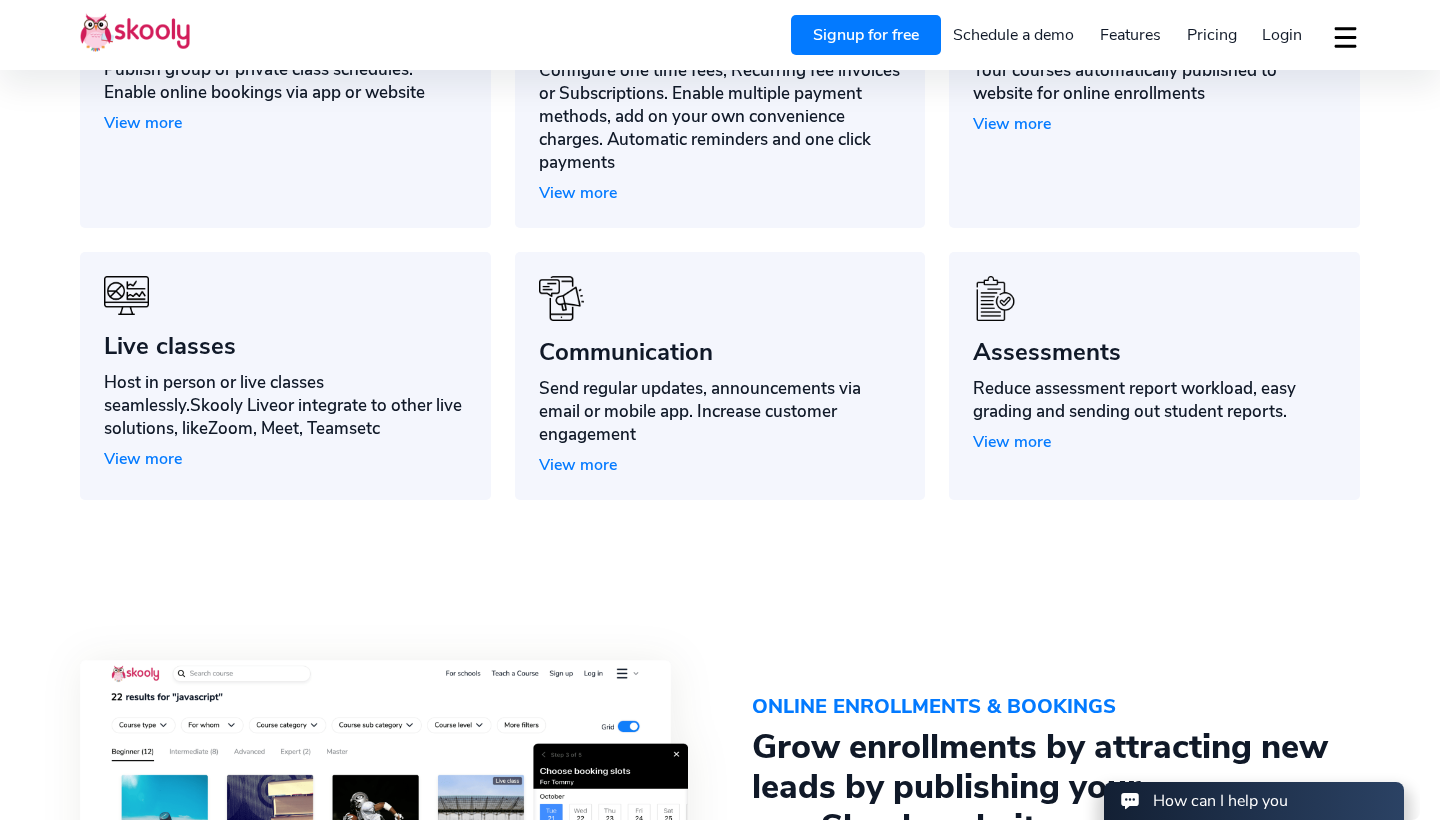 scroll, scrollTop: 1717, scrollLeft: 0, axis: vertical 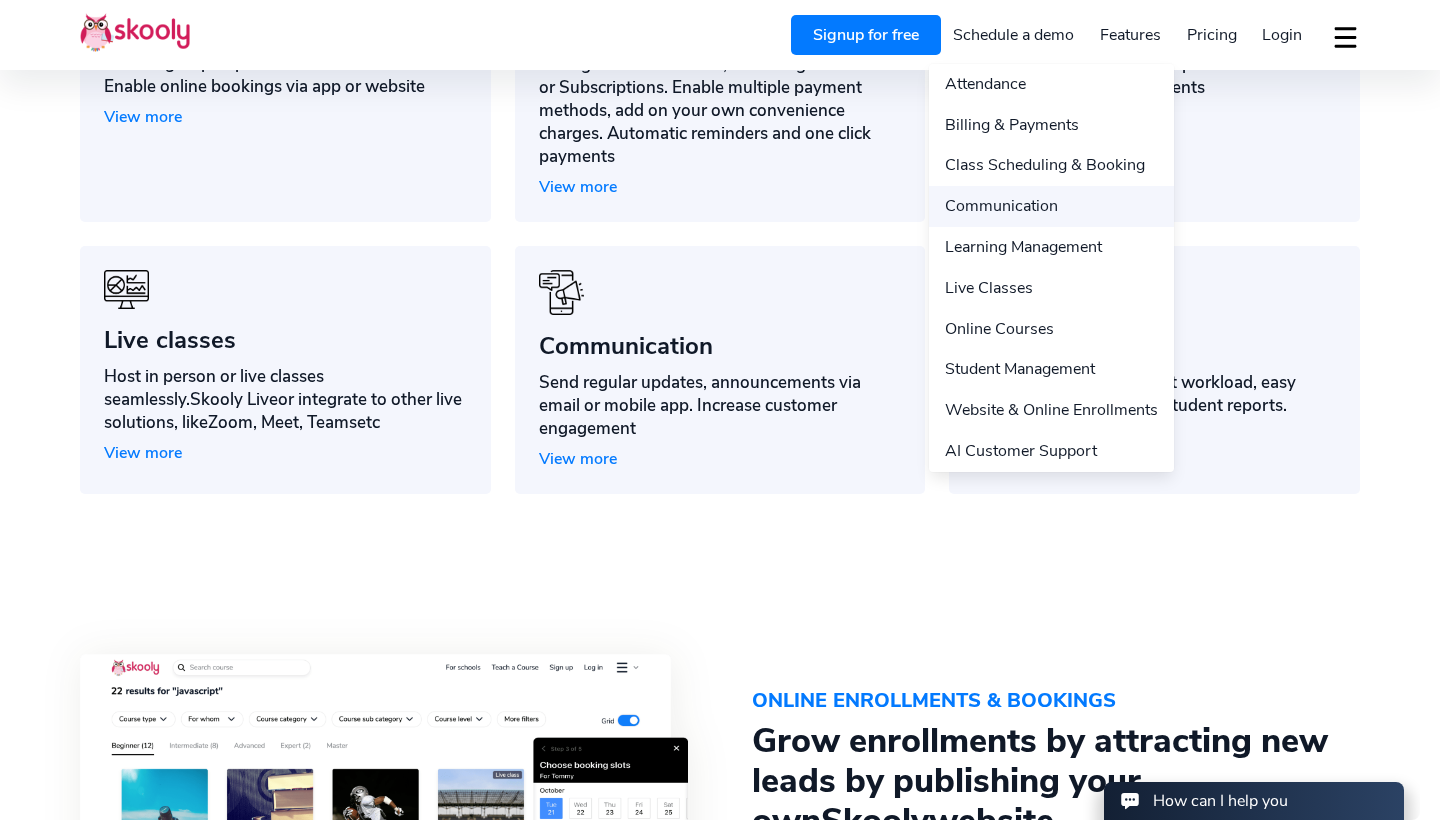 click on "Communication" at bounding box center (1051, 206) 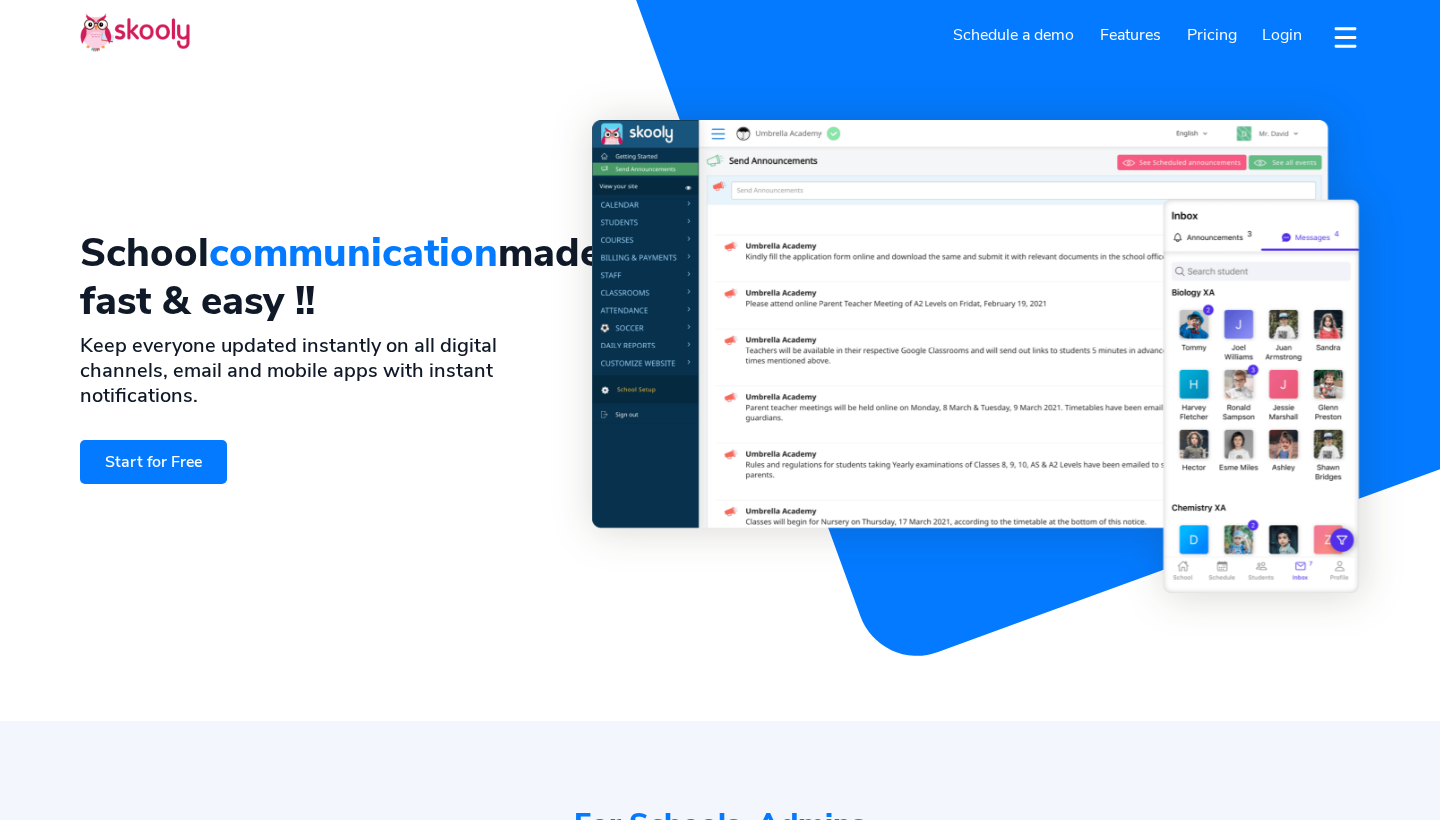 select on "en" 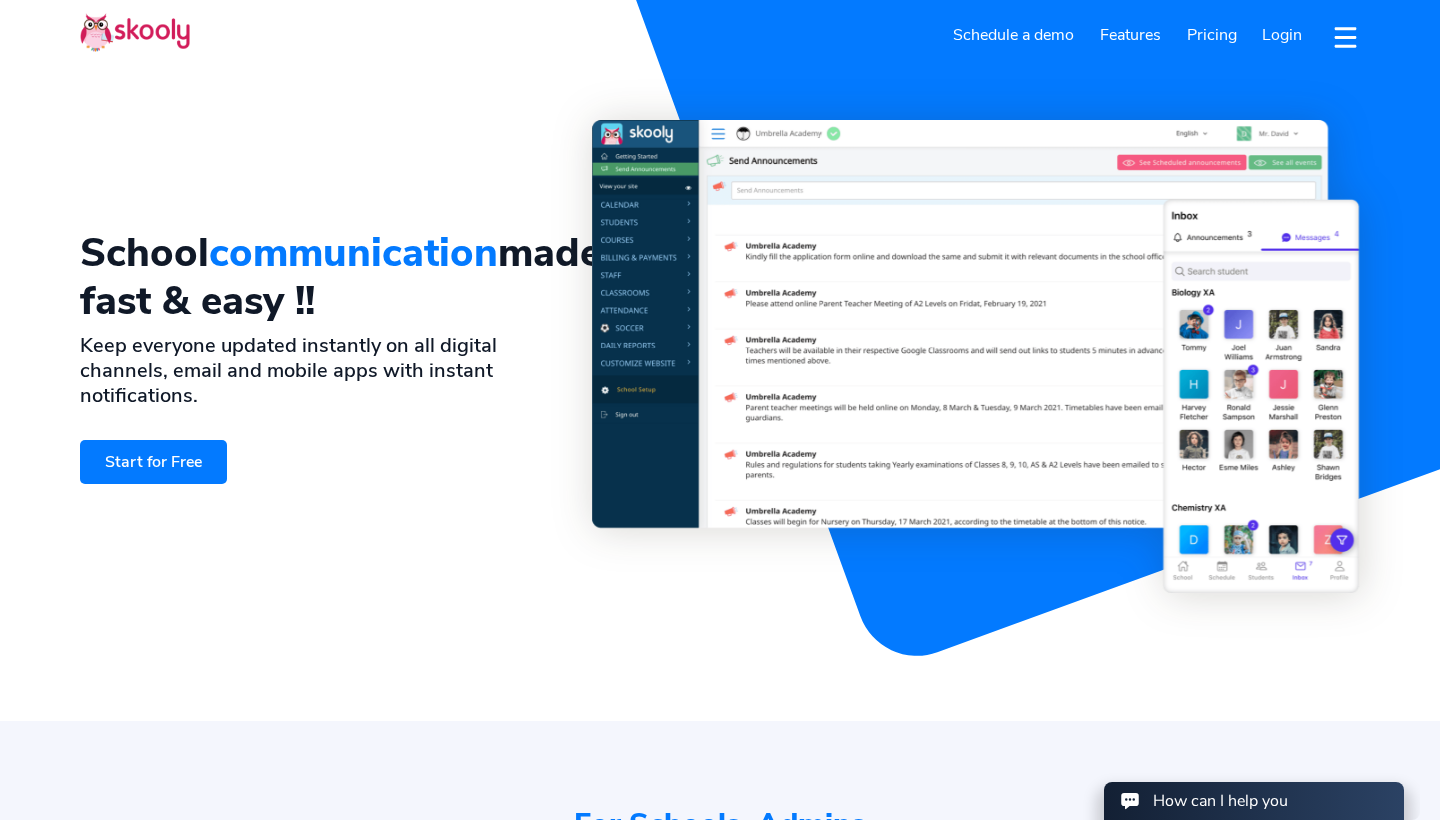 scroll, scrollTop: 0, scrollLeft: 0, axis: both 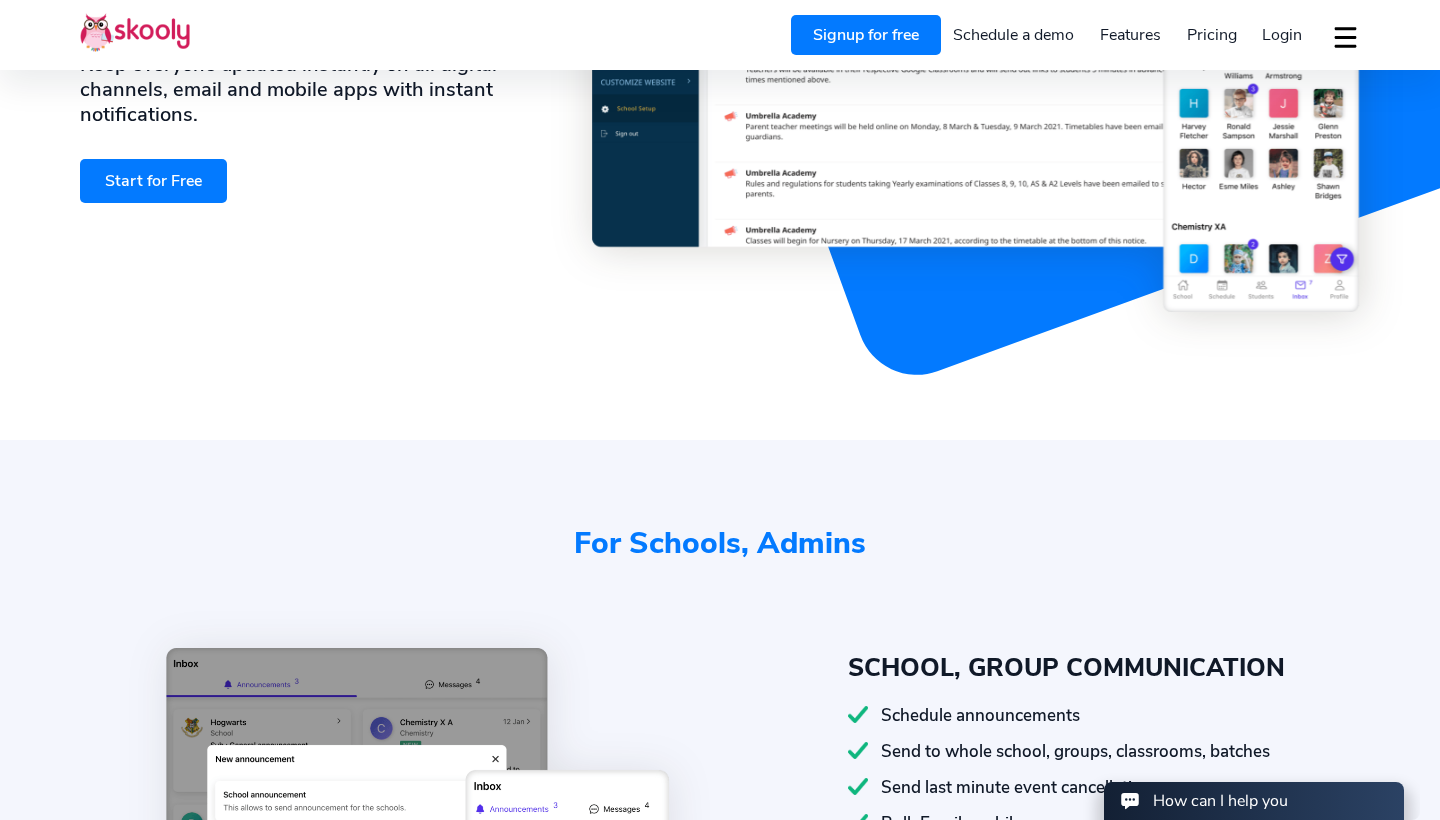 select on "44" 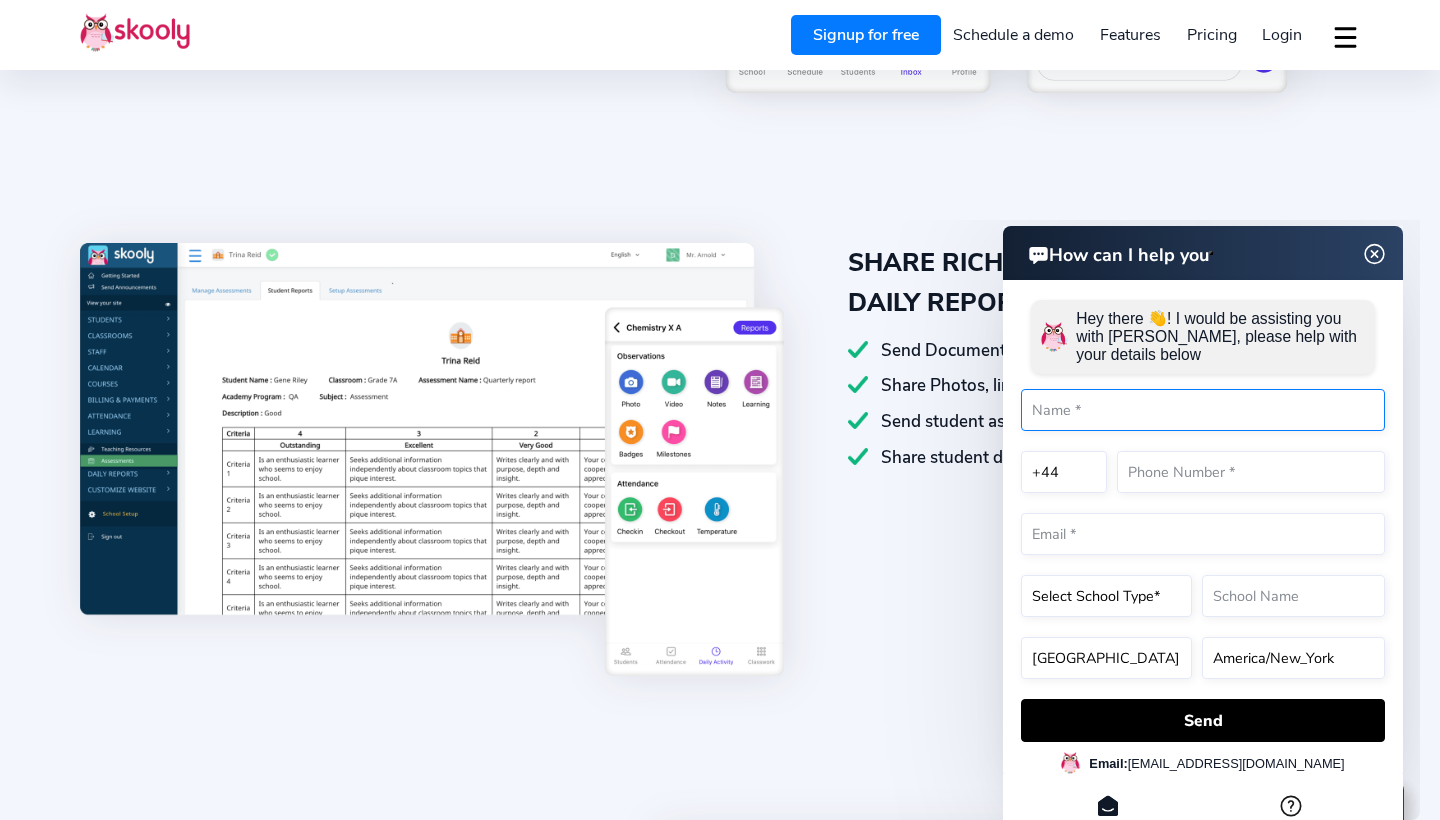 scroll, scrollTop: 2055, scrollLeft: 0, axis: vertical 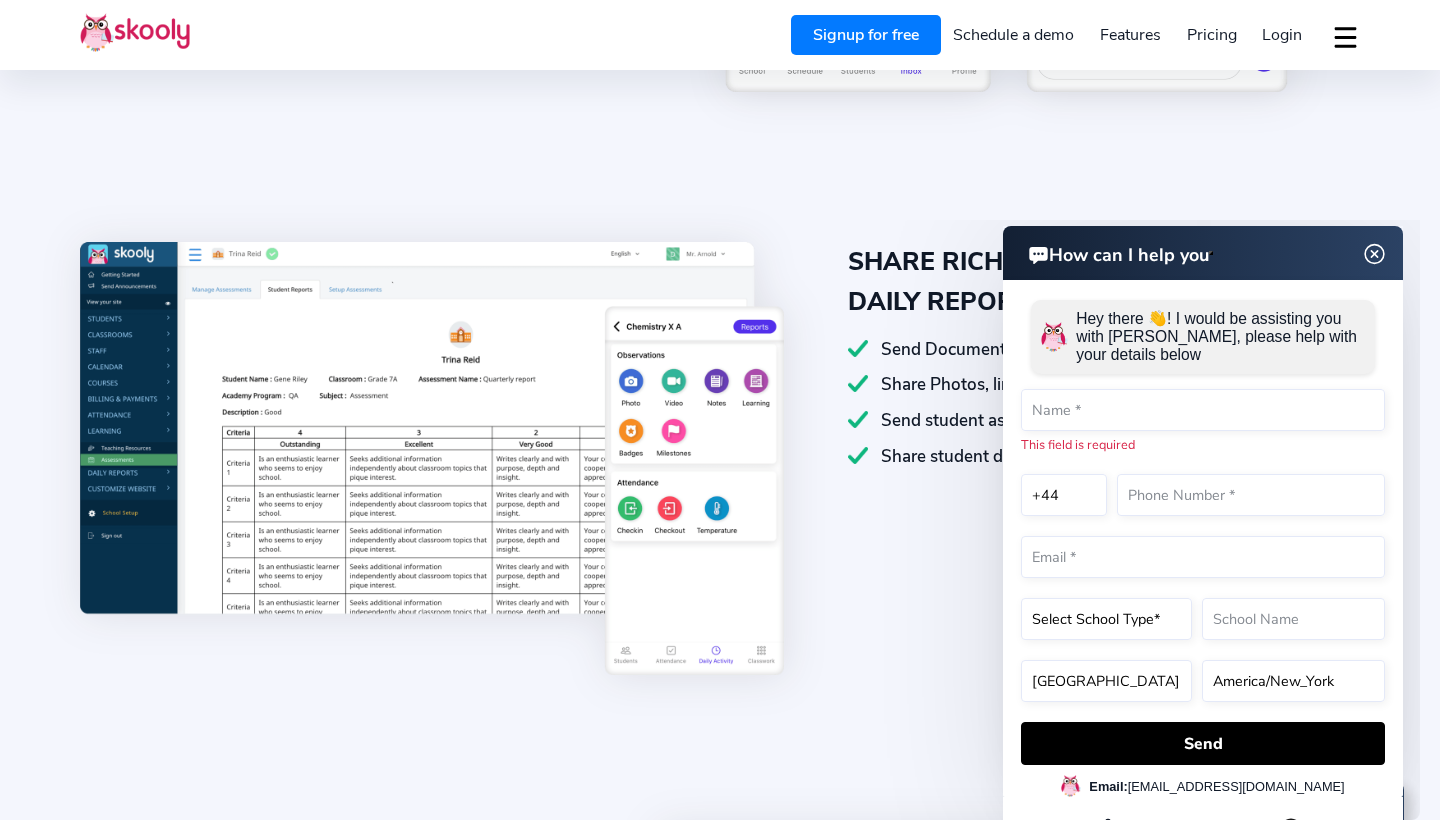 click 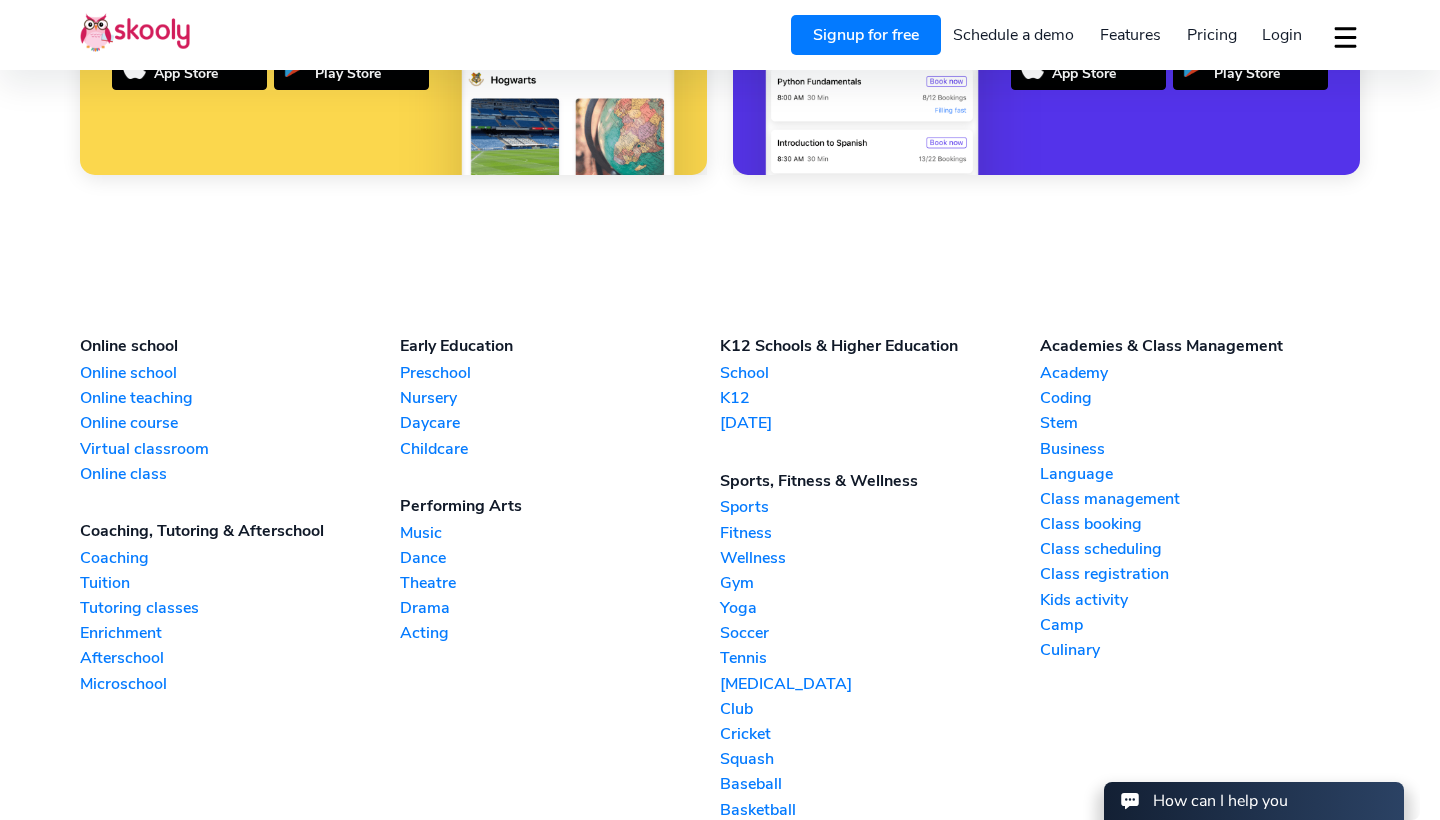 scroll, scrollTop: 5950, scrollLeft: 0, axis: vertical 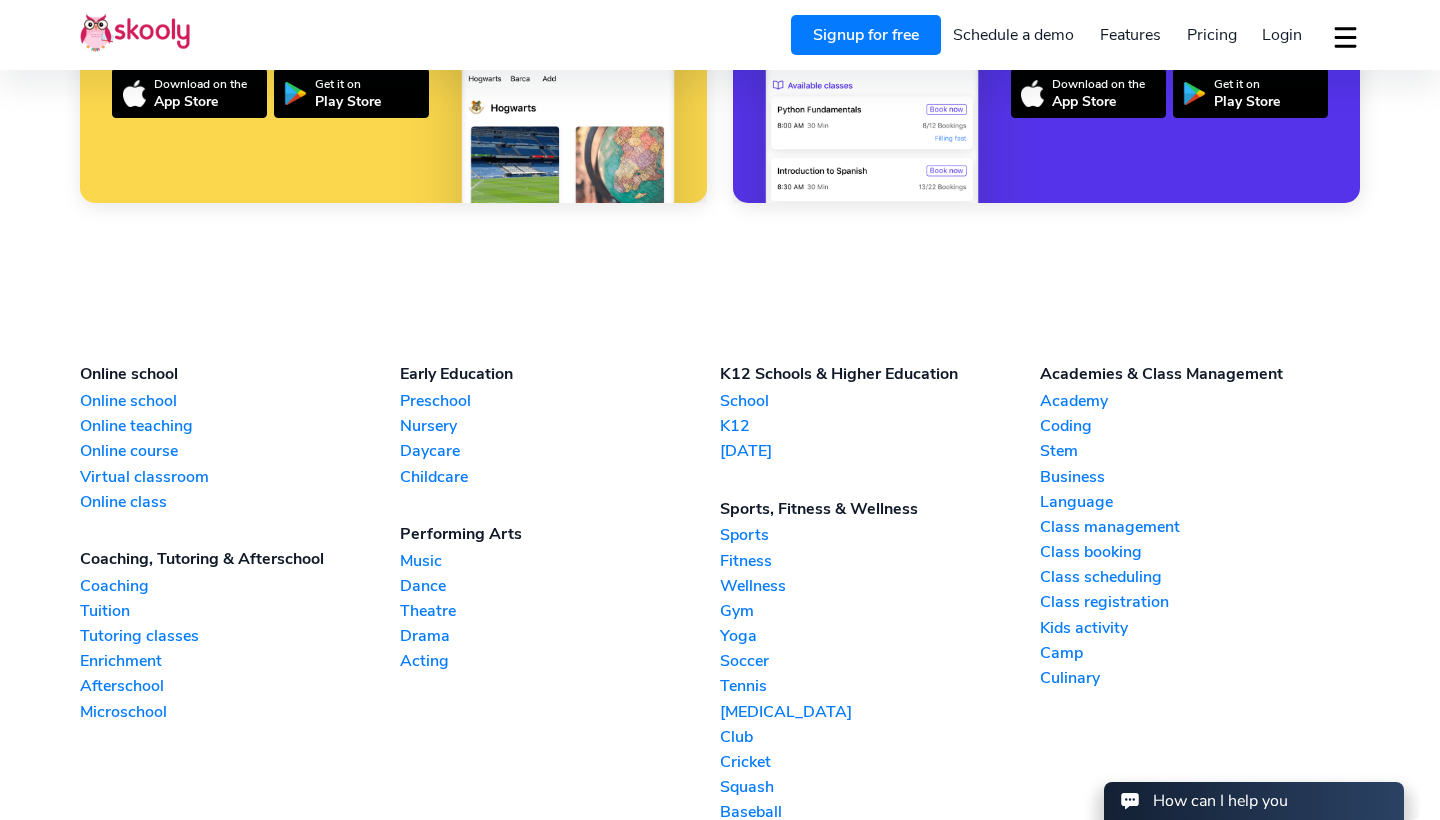 click at bounding box center [1345, 37] 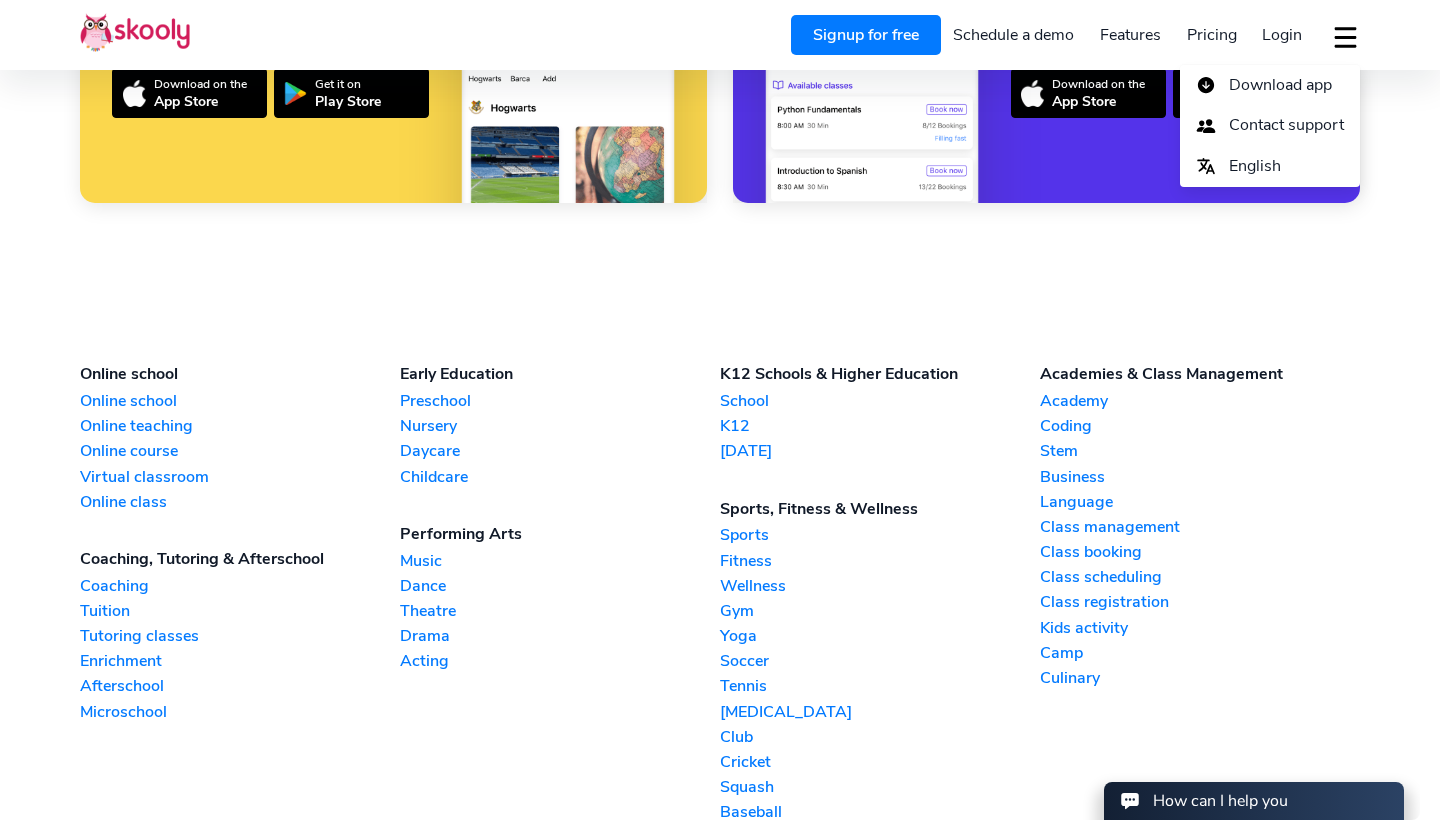 click on "Online school Online school   Online teaching   Online course   Virtual classroom   Online class Coaching, Tutoring & Afterschool Coaching   Tuition   Tutoring classes   Enrichment   Afterschool   Microschool Early Education Preschool   Nursery   Daycare   Childcare Performing Arts Music   Dance   Theatre   Drama   Acting K12 Schools & Higher Education School   K12   Sunday Sports, Fitness & Wellness Sports  Fitness  Wellness  Gym  Yoga  Soccer  Tennis  Martial arts  Club  Cricket  Squash  Baseball  Basketball Academies & Class Management Academy  Coding  Stem  Business  Language  Class management  Class booking  Class scheduling  Class registration  Kids activity  Camp  Culinary" at bounding box center (720, 607) 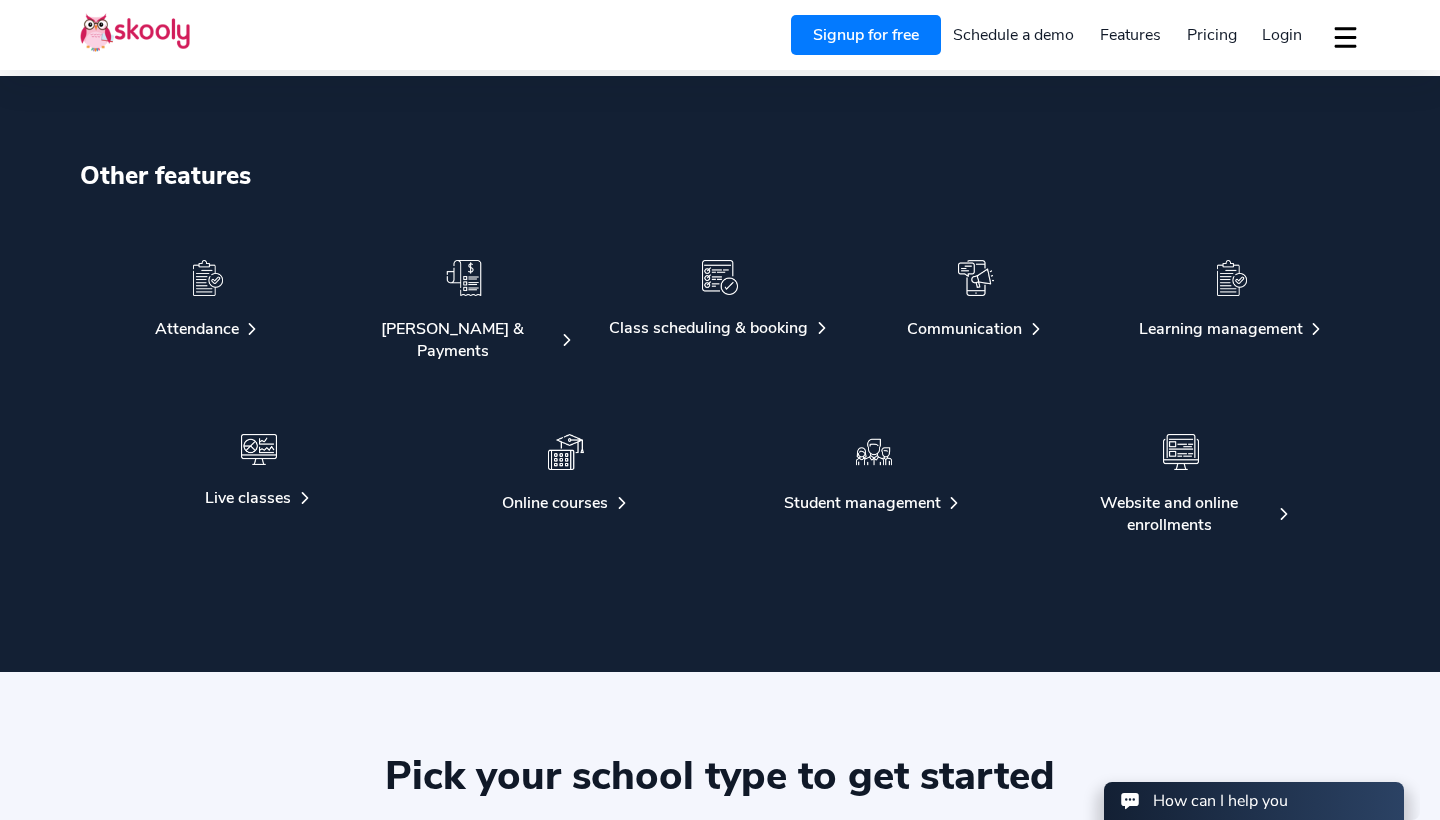 scroll, scrollTop: 4204, scrollLeft: 0, axis: vertical 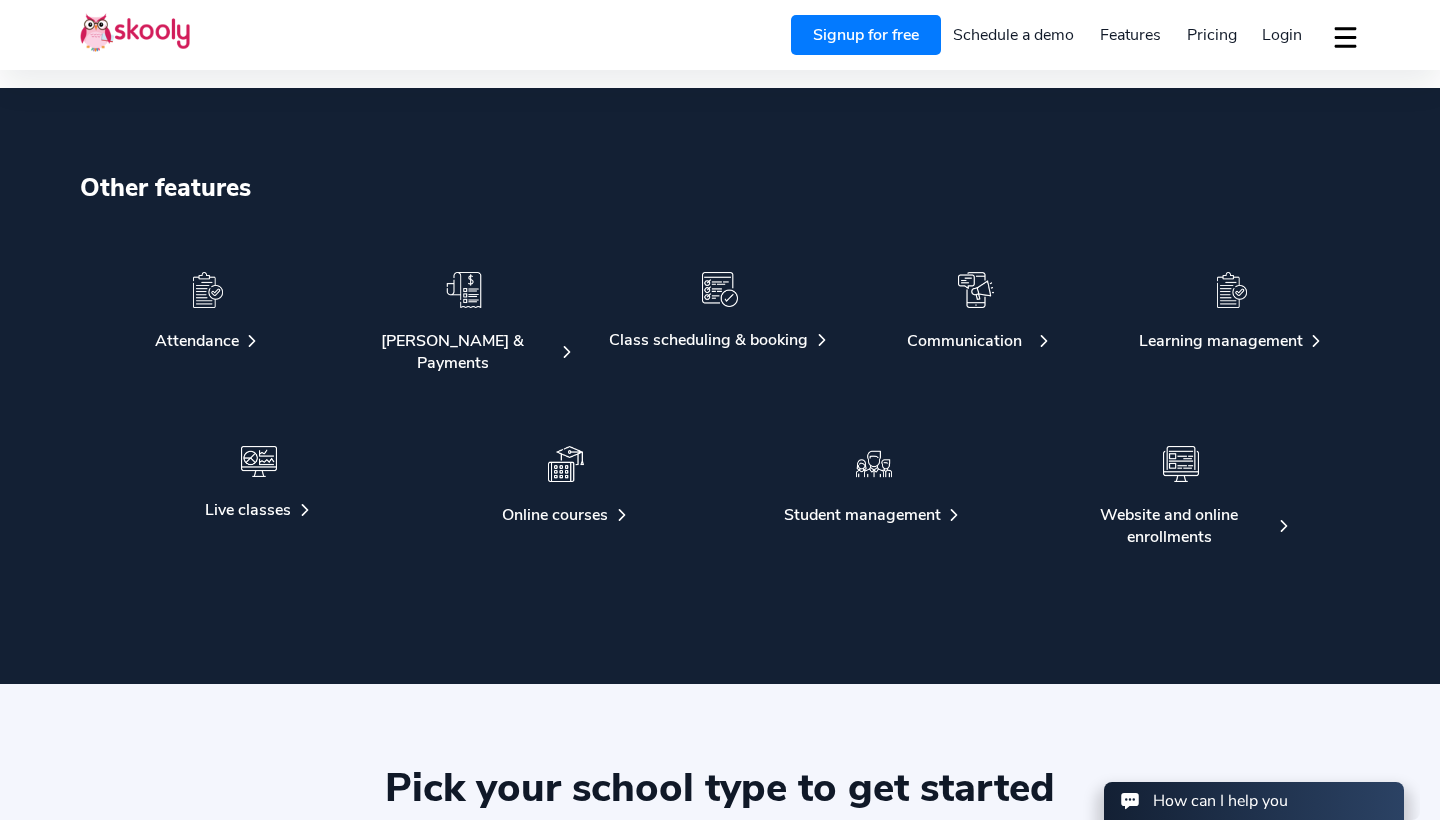 click on "Communication" at bounding box center (964, 341) 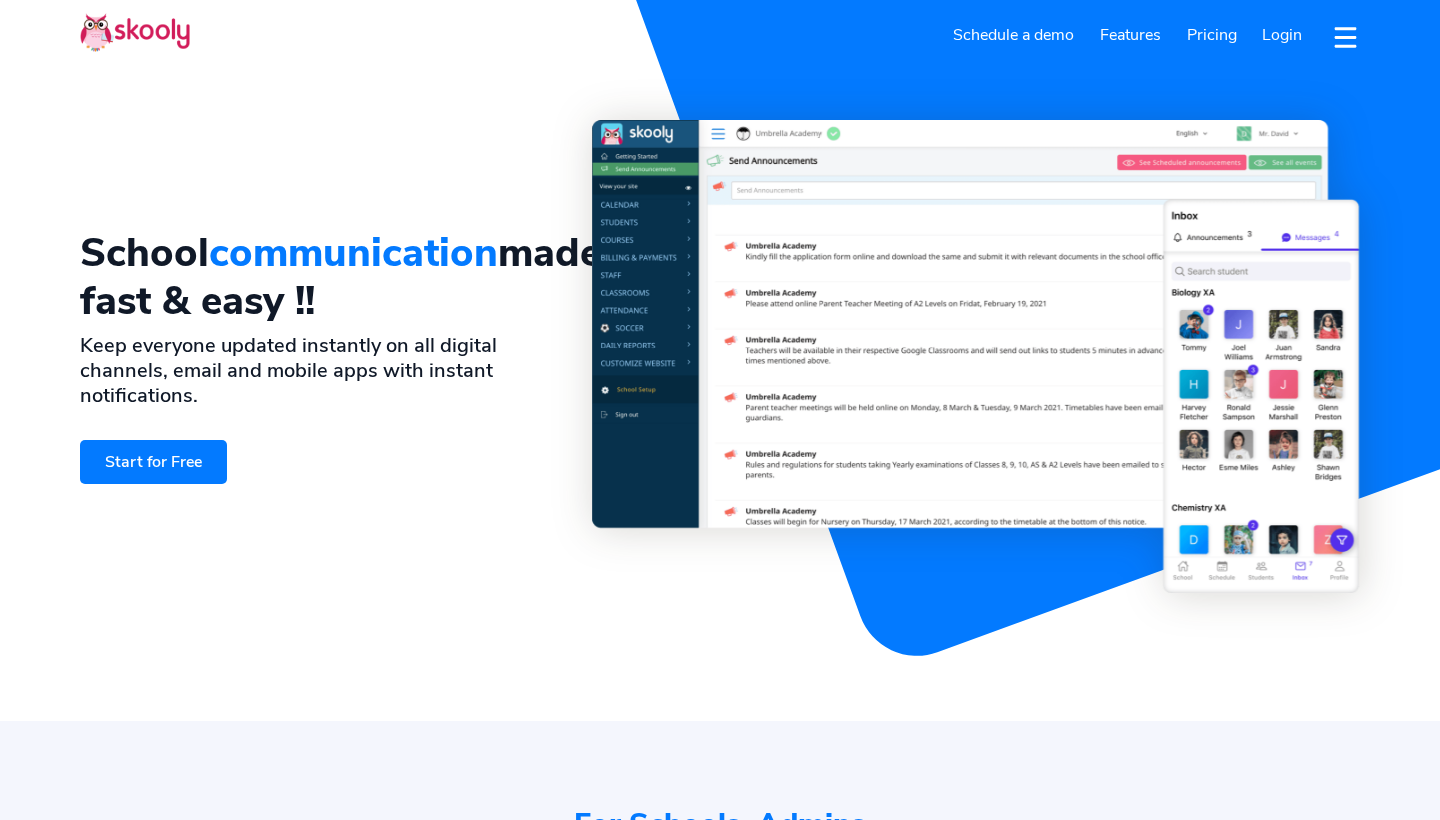 select on "en" 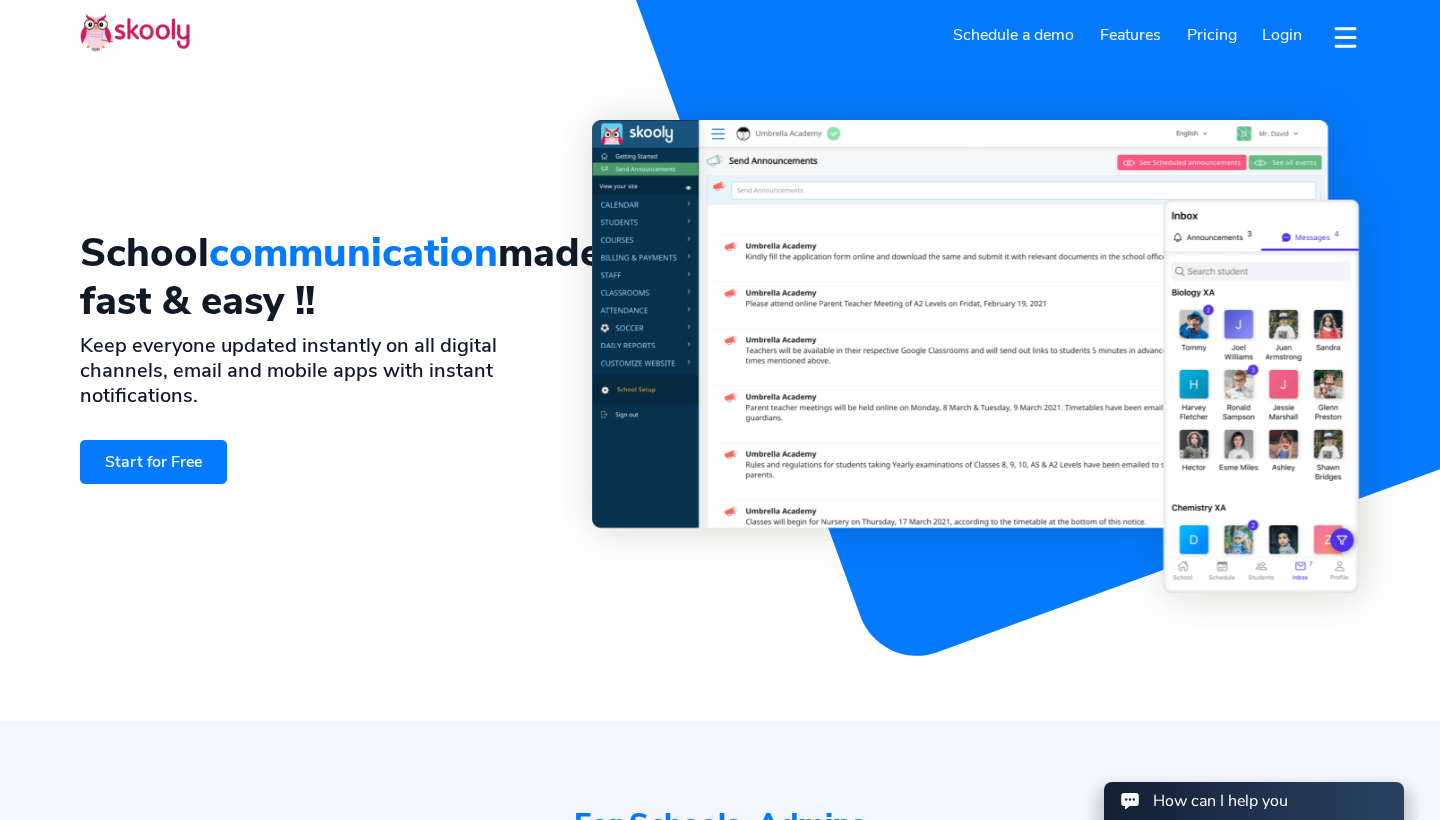 scroll, scrollTop: 0, scrollLeft: 0, axis: both 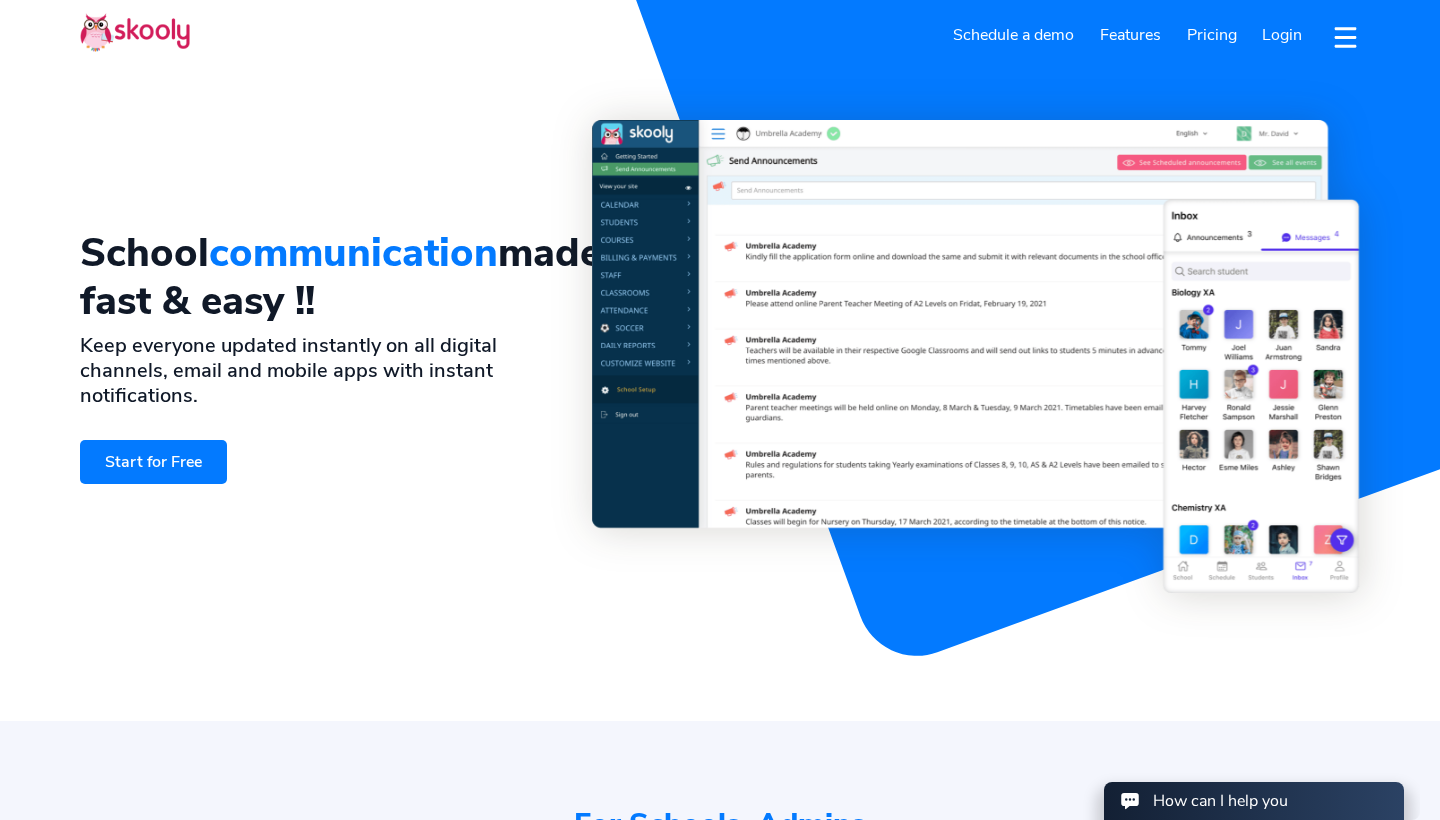 select on "44" 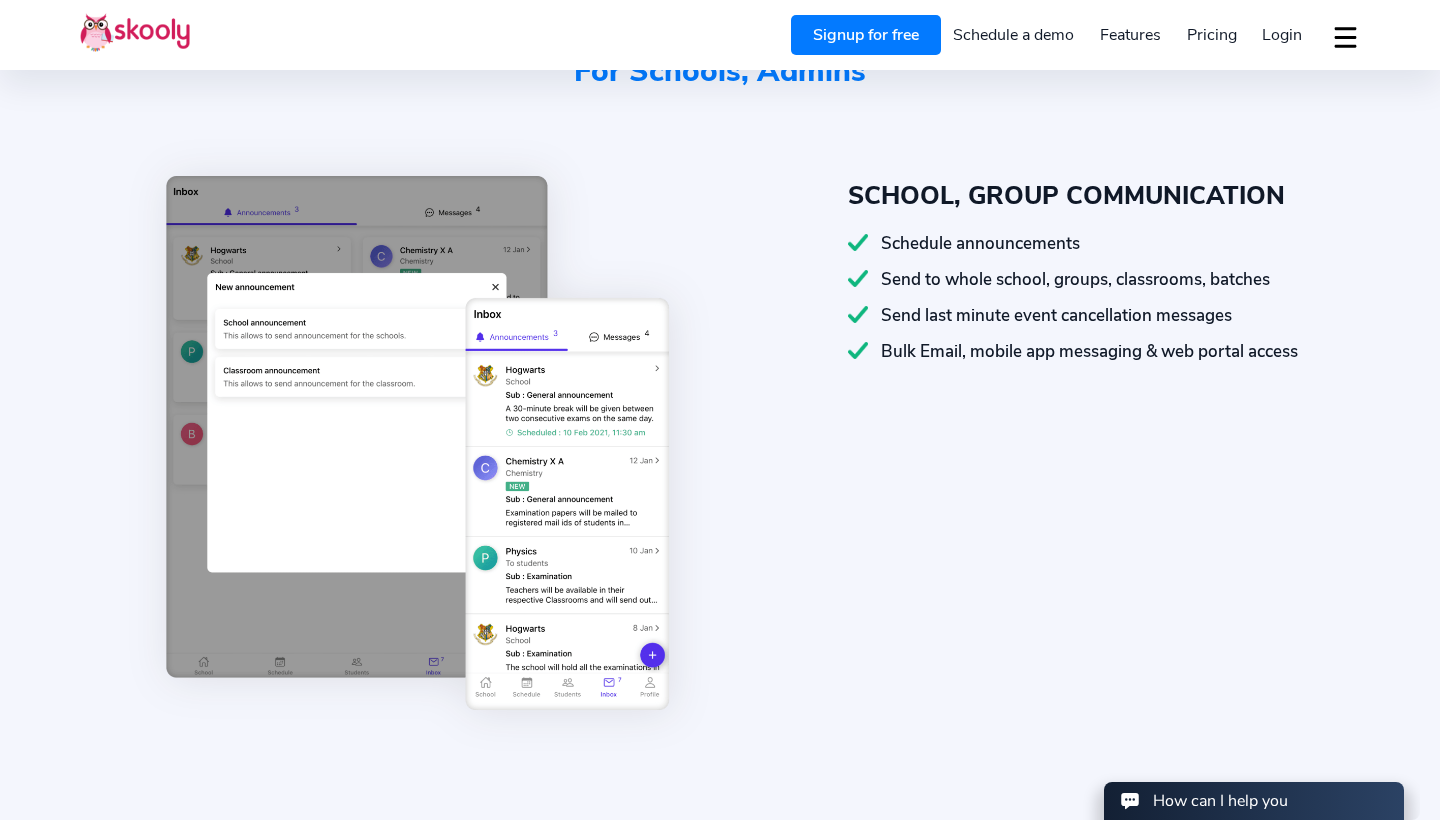 scroll, scrollTop: 767, scrollLeft: 0, axis: vertical 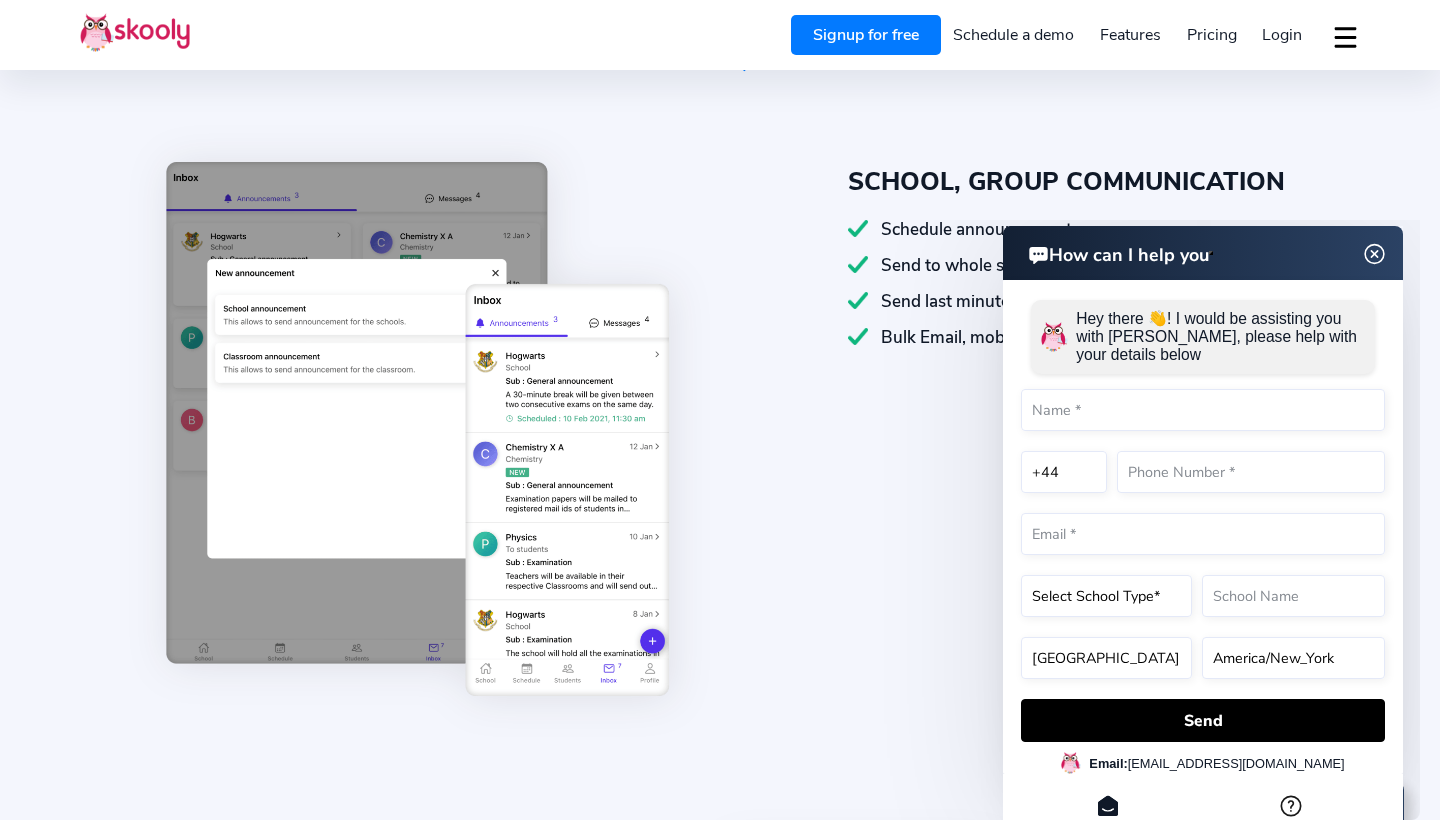 click 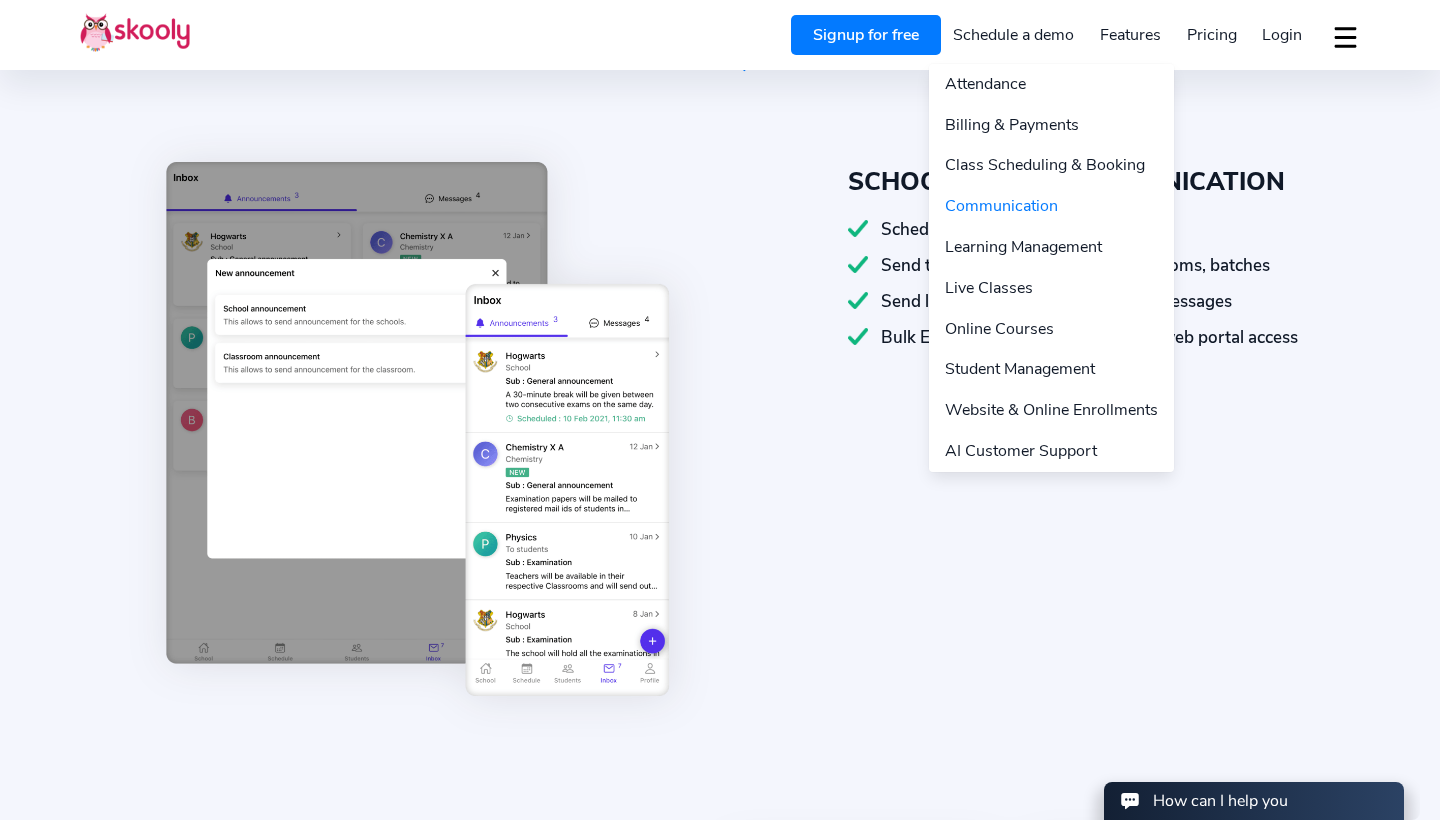 click on "Features" at bounding box center [1130, 35] 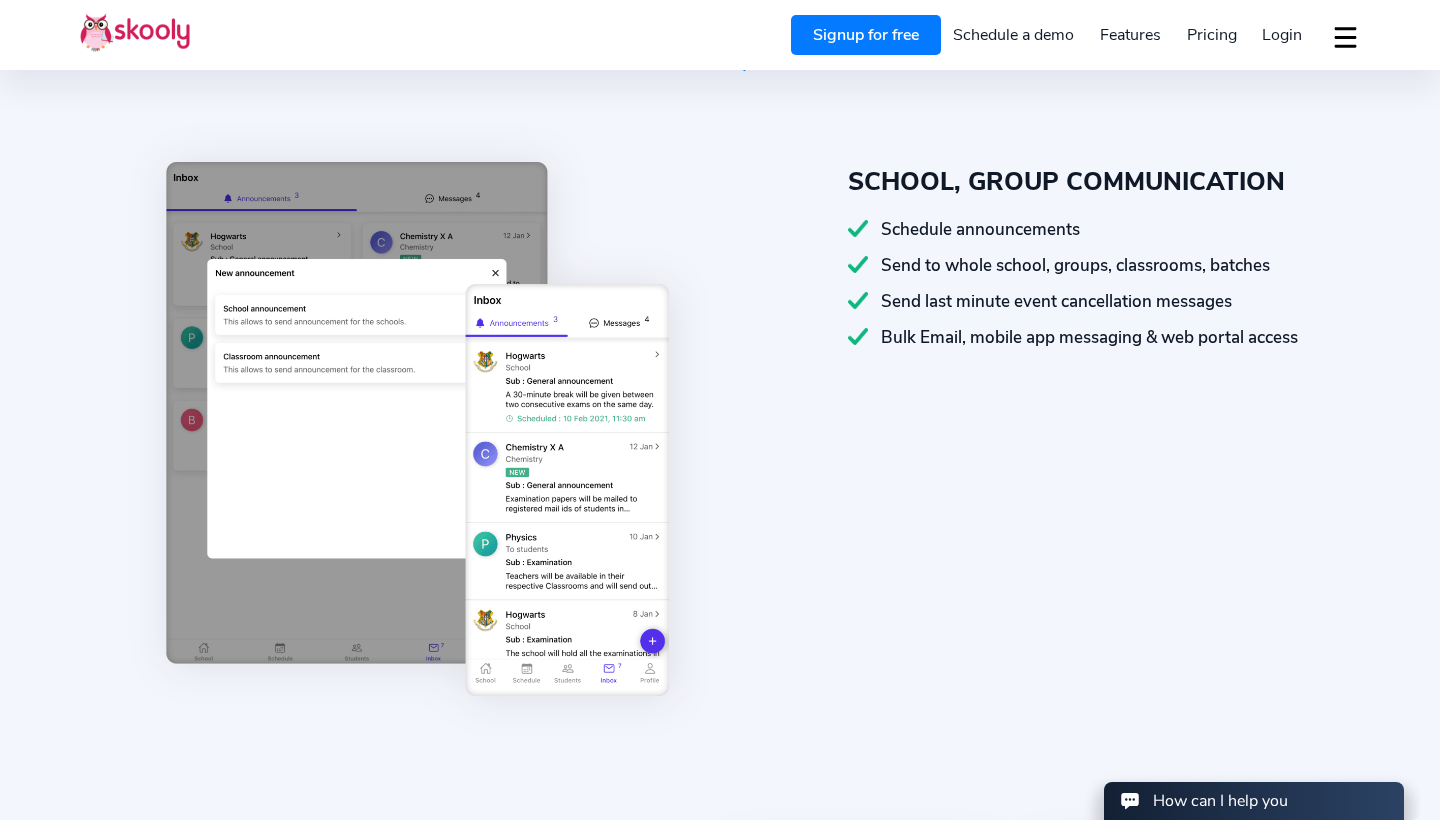 click on "SCHOOL, GROUP COMMUNICATION Schedule announcements Send to whole school, groups, classrooms, batches Send last minute event cancellation messages Bulk Email, mobile app messaging & web portal access" at bounding box center [1072, 432] 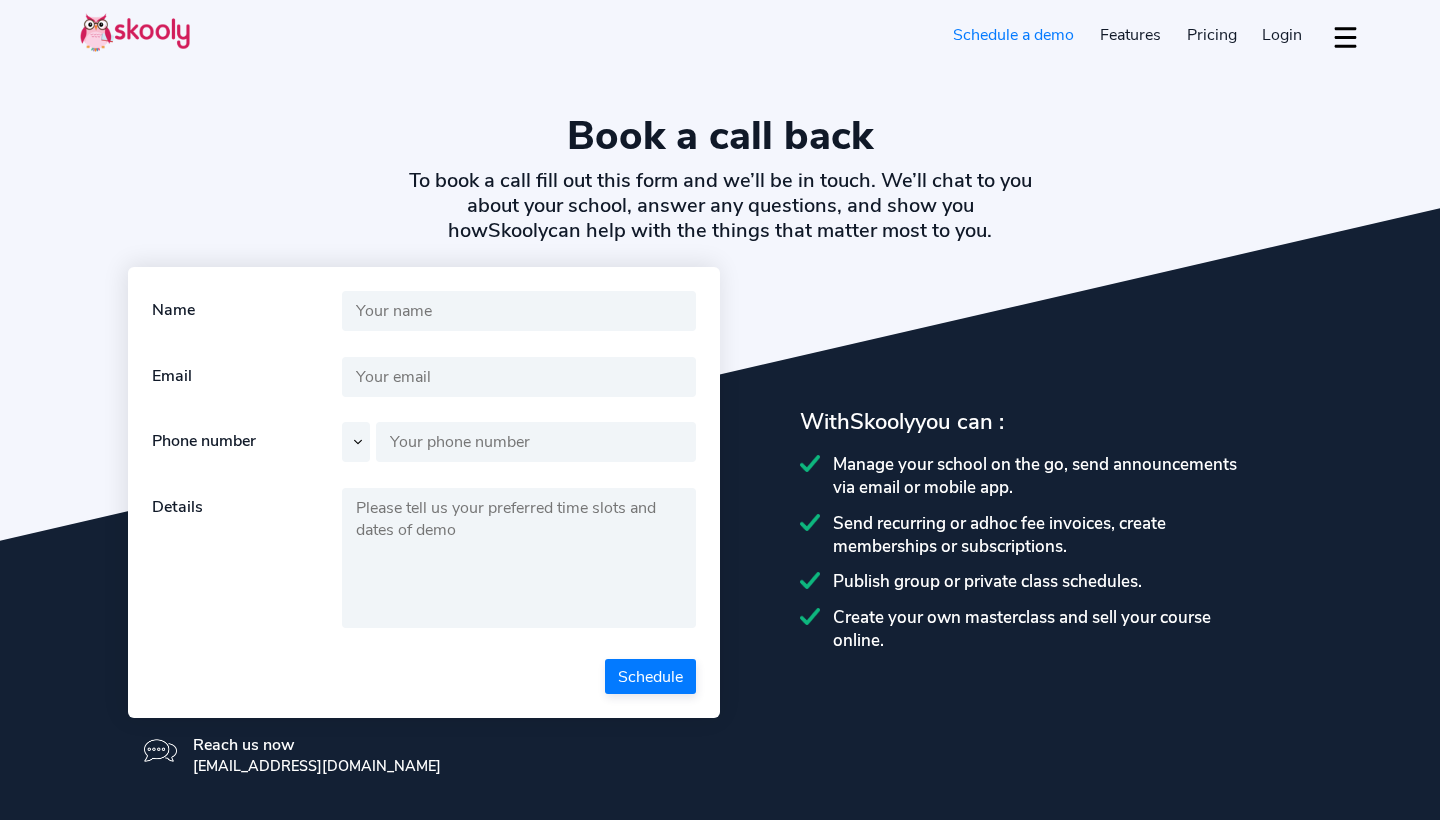 select on "en" 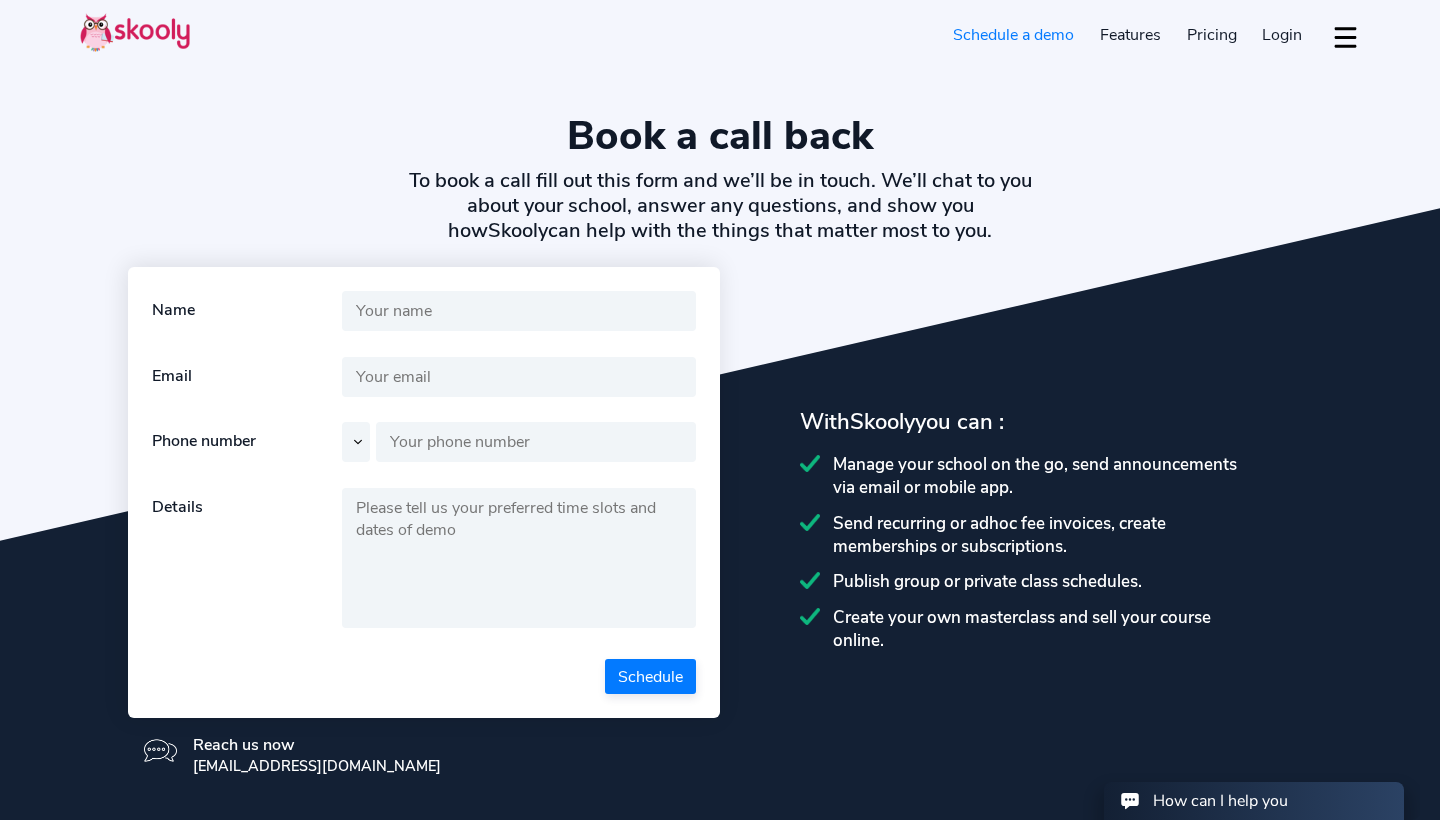 scroll, scrollTop: 0, scrollLeft: 0, axis: both 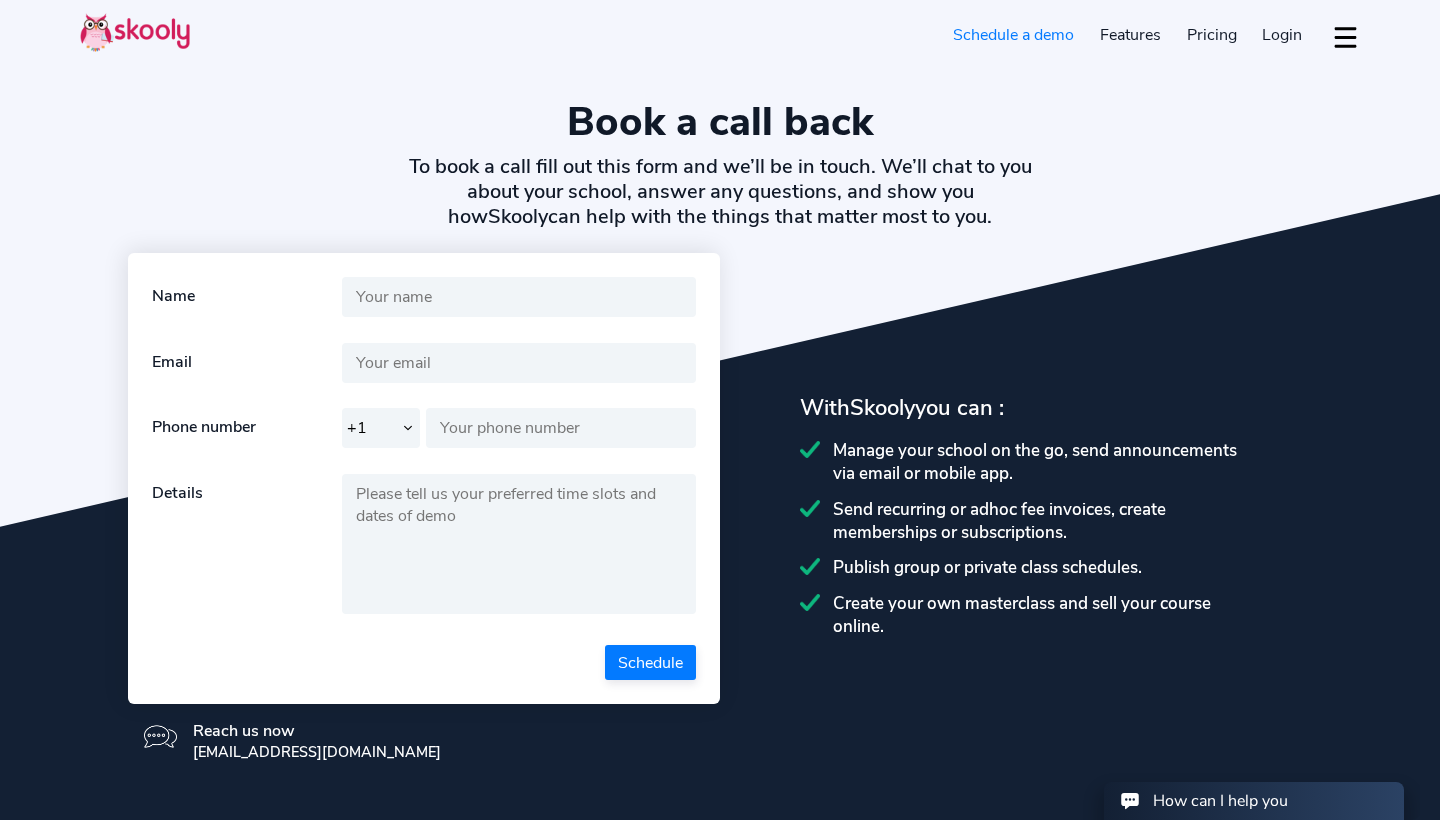 select on "44" 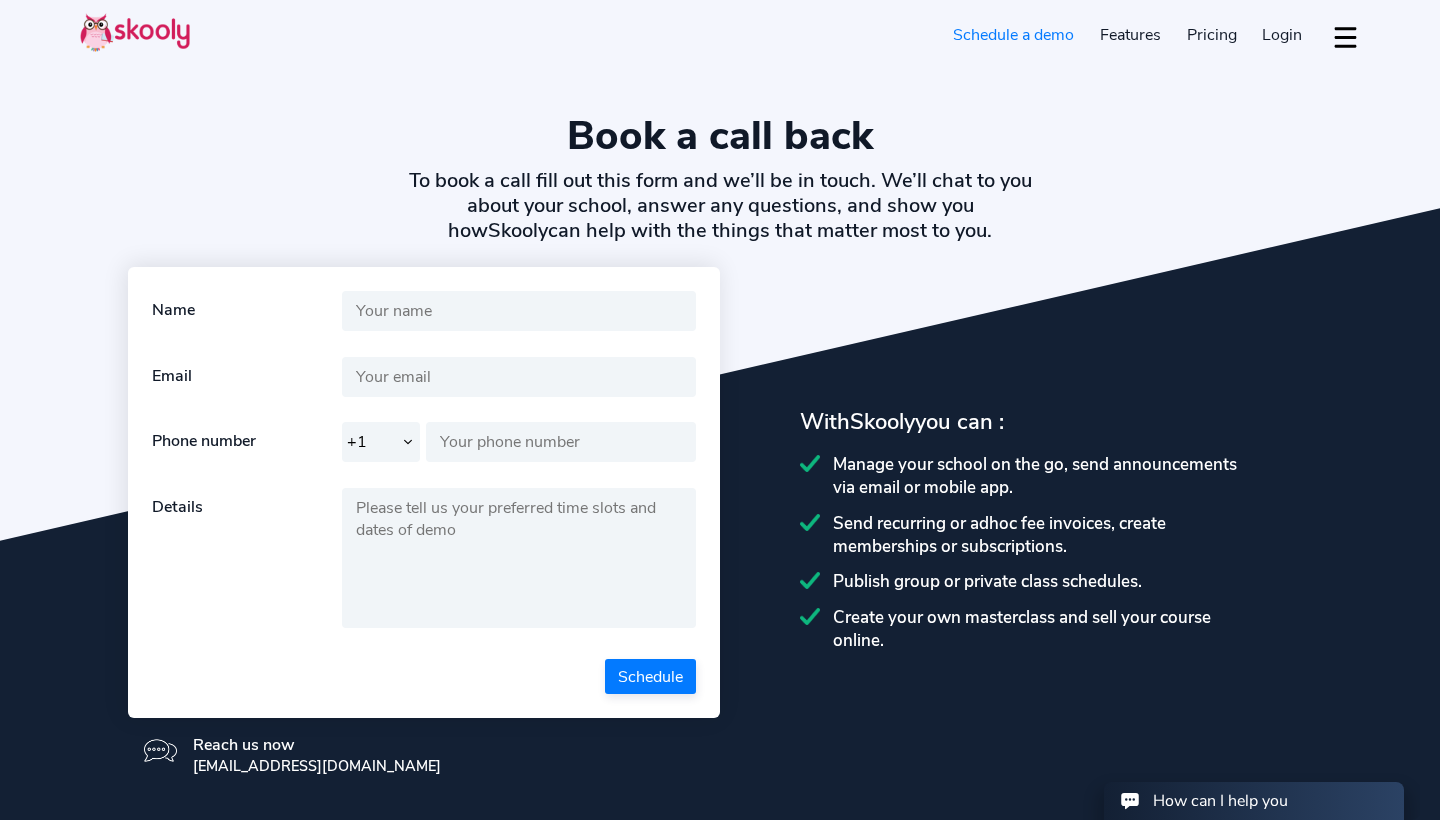scroll, scrollTop: 0, scrollLeft: 0, axis: both 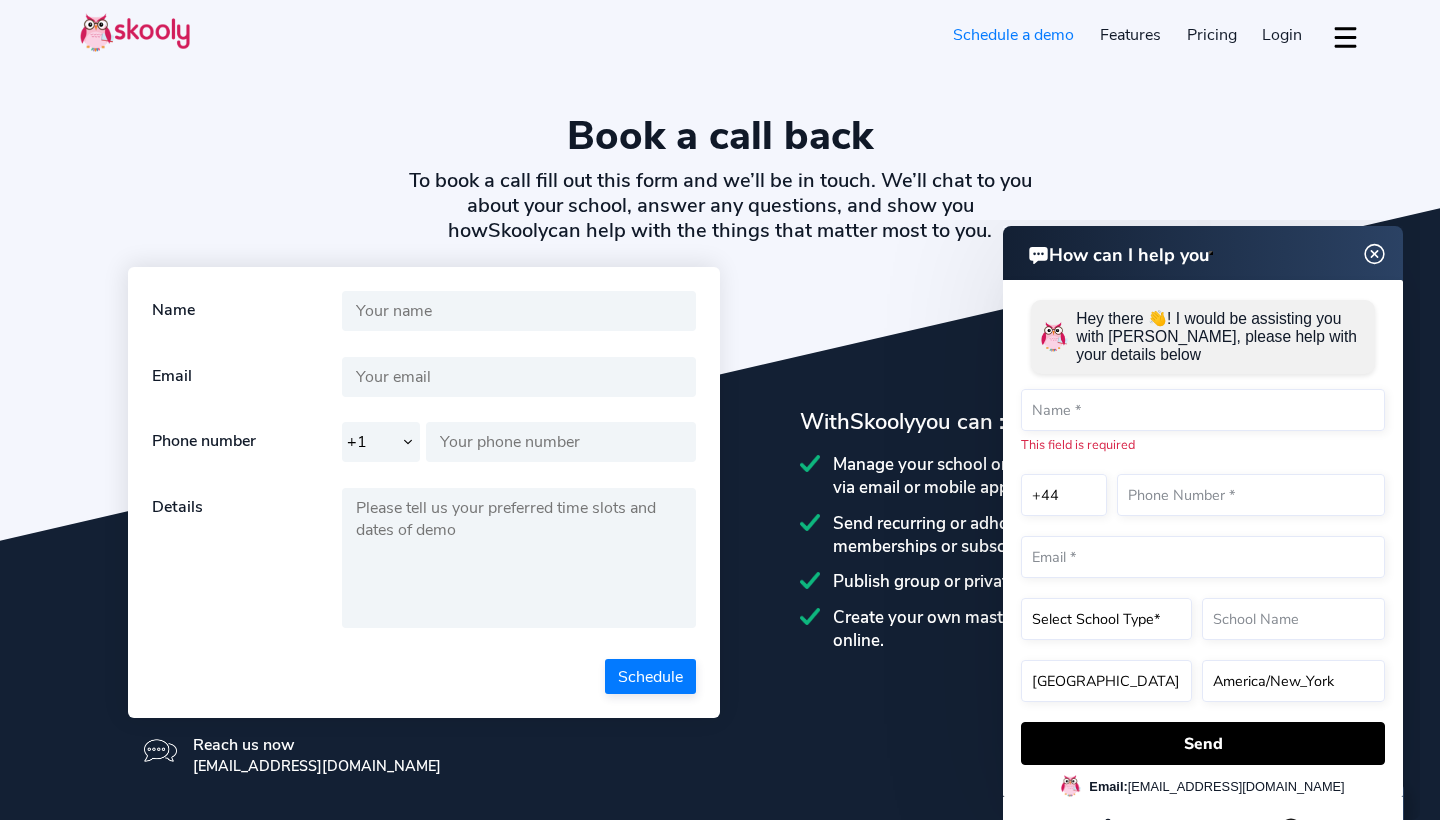 click 